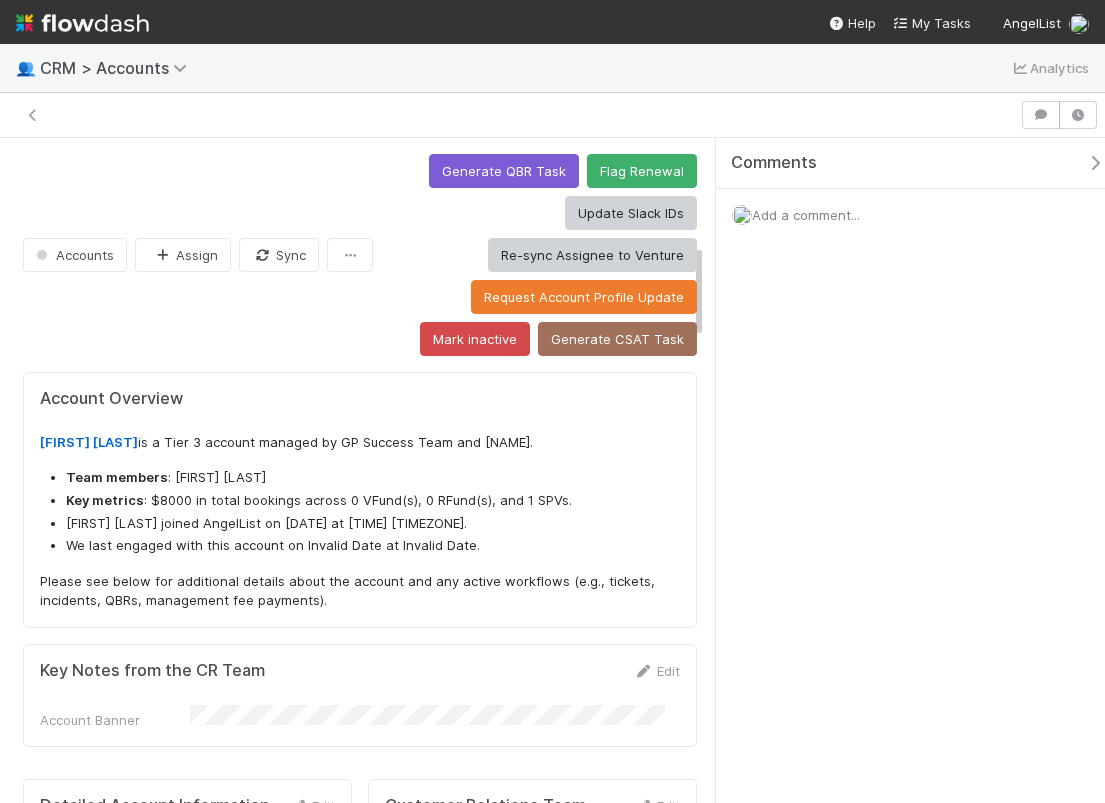 scroll, scrollTop: 0, scrollLeft: 0, axis: both 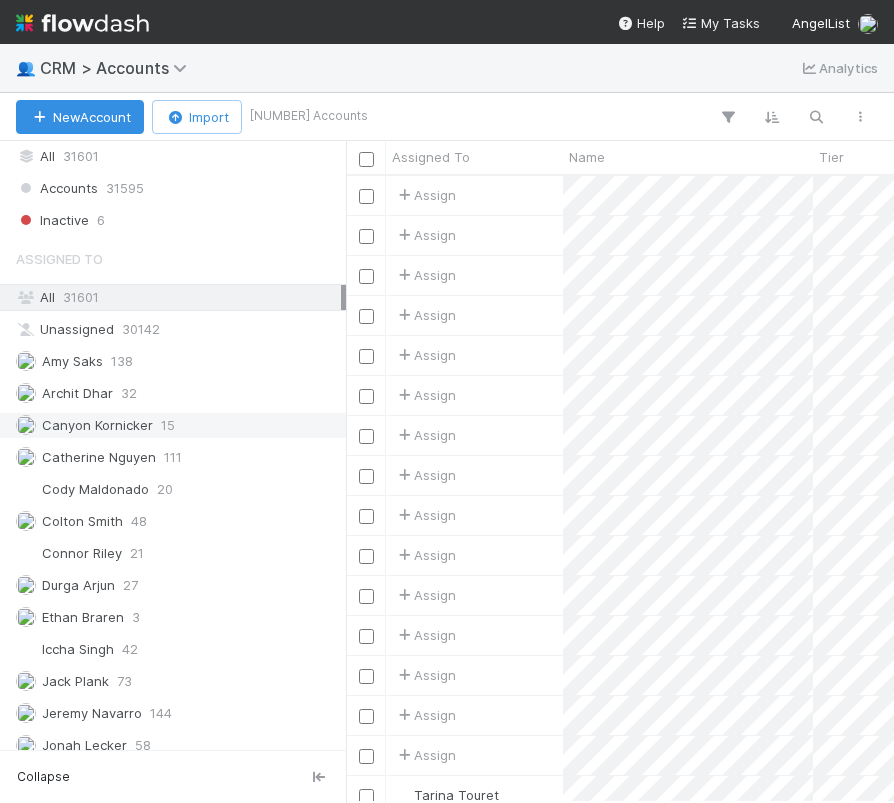 click on "Canyon Kornicker 15" at bounding box center [178, 425] 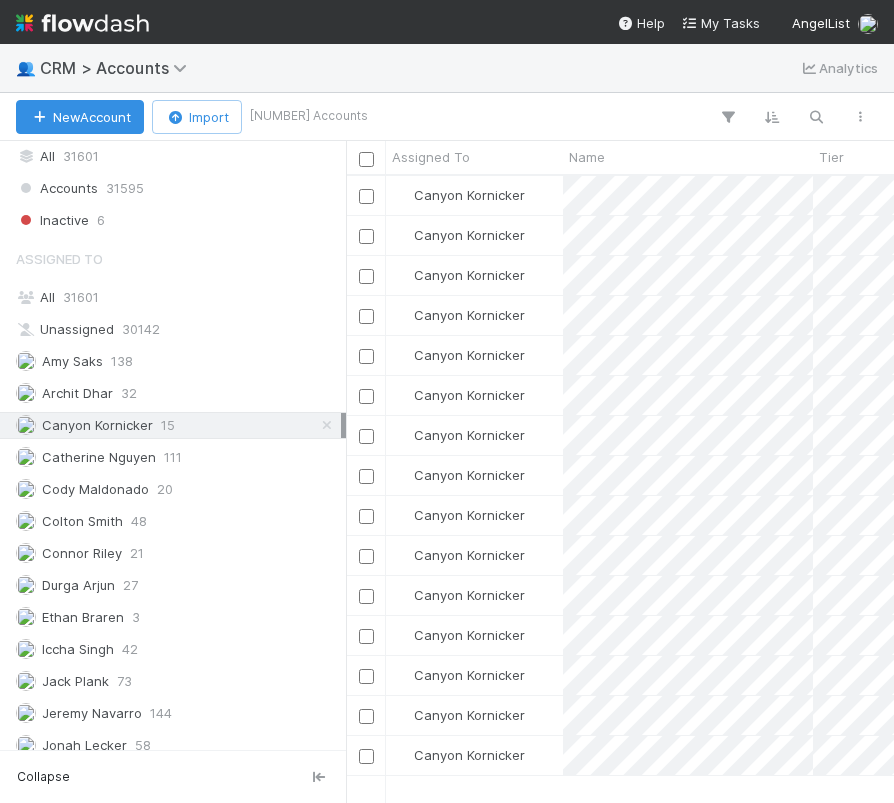 scroll, scrollTop: 15, scrollLeft: 16, axis: both 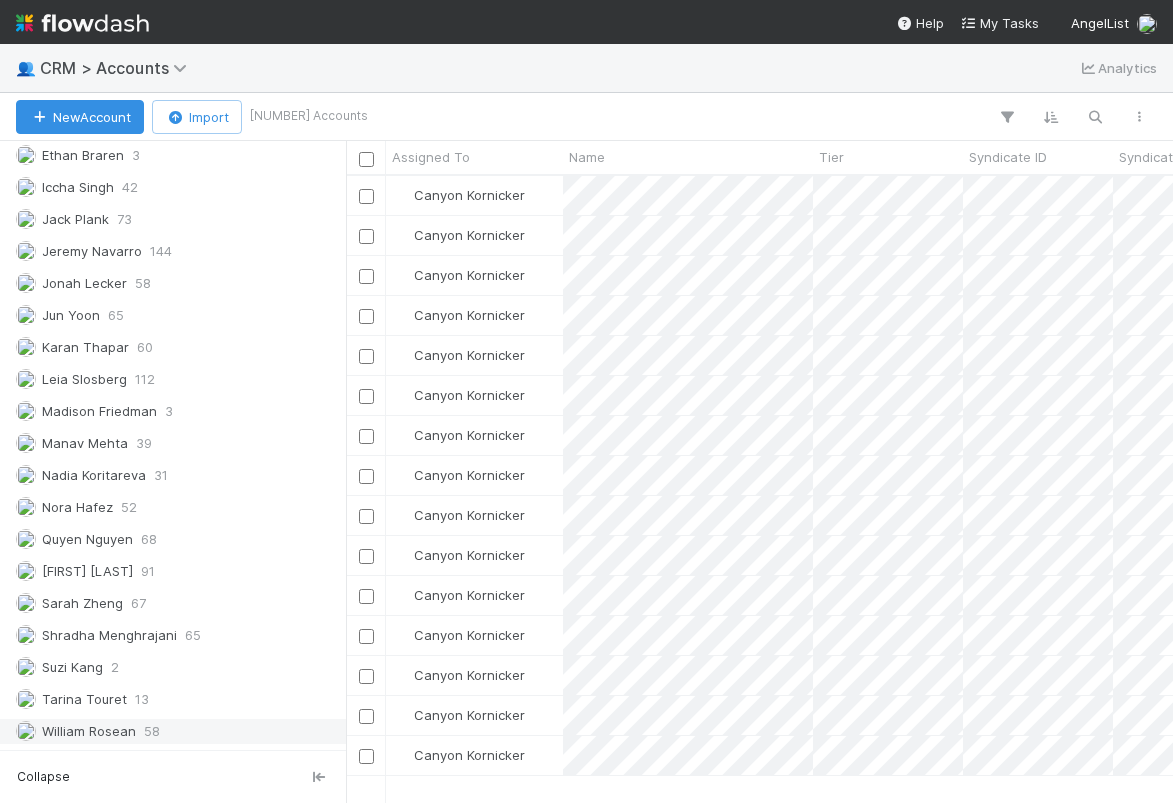click on "William Rosean 58" at bounding box center [178, 731] 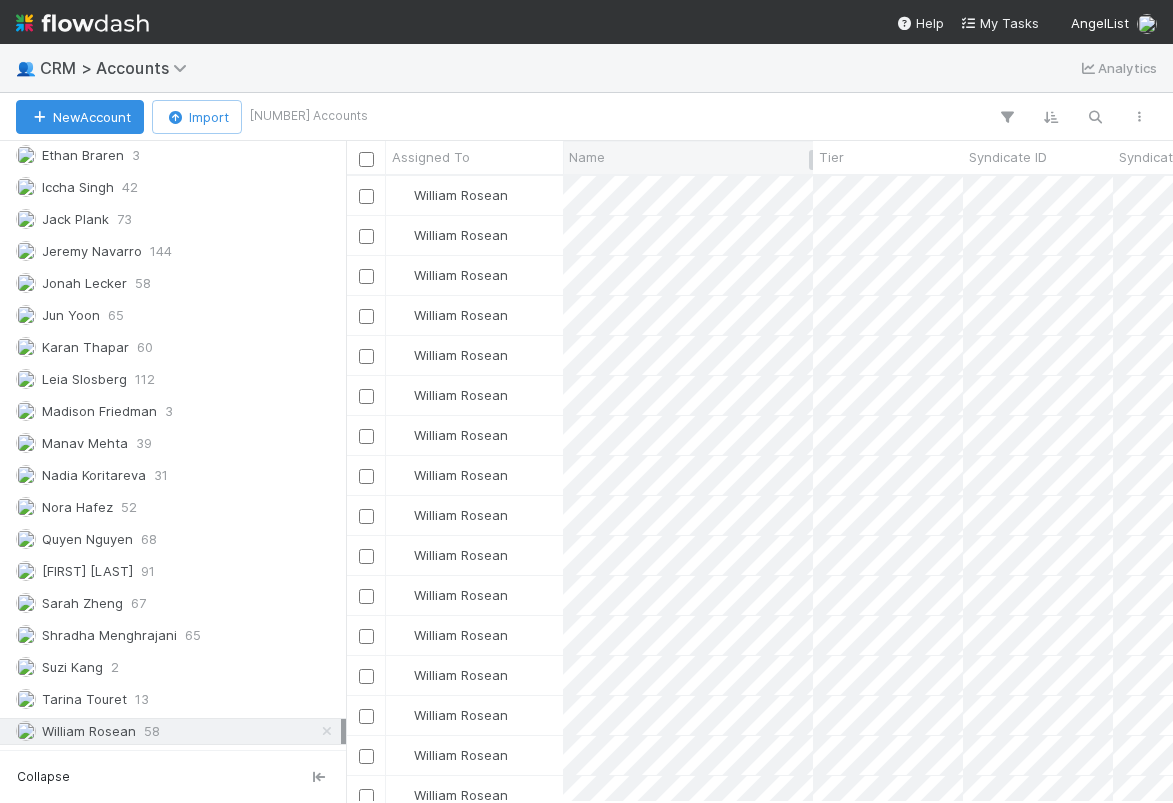 scroll, scrollTop: 15, scrollLeft: 16, axis: both 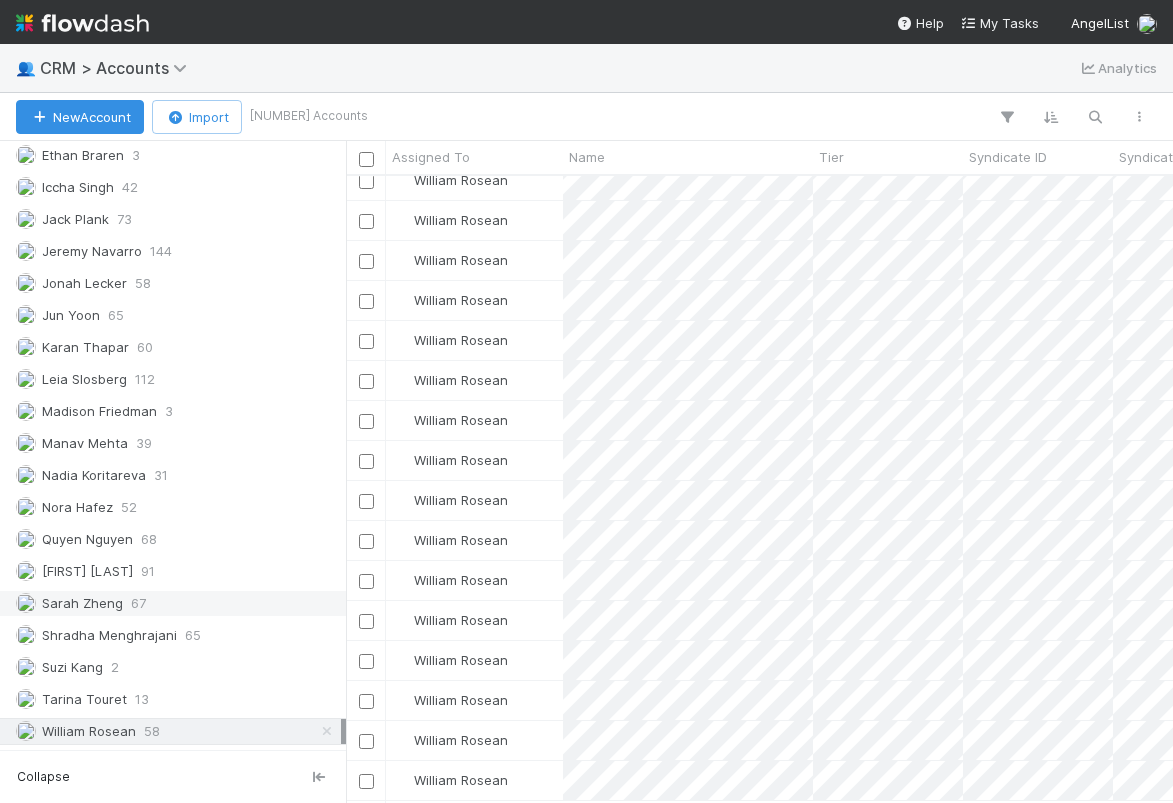 click on "Sarah Zheng 67" at bounding box center (178, 603) 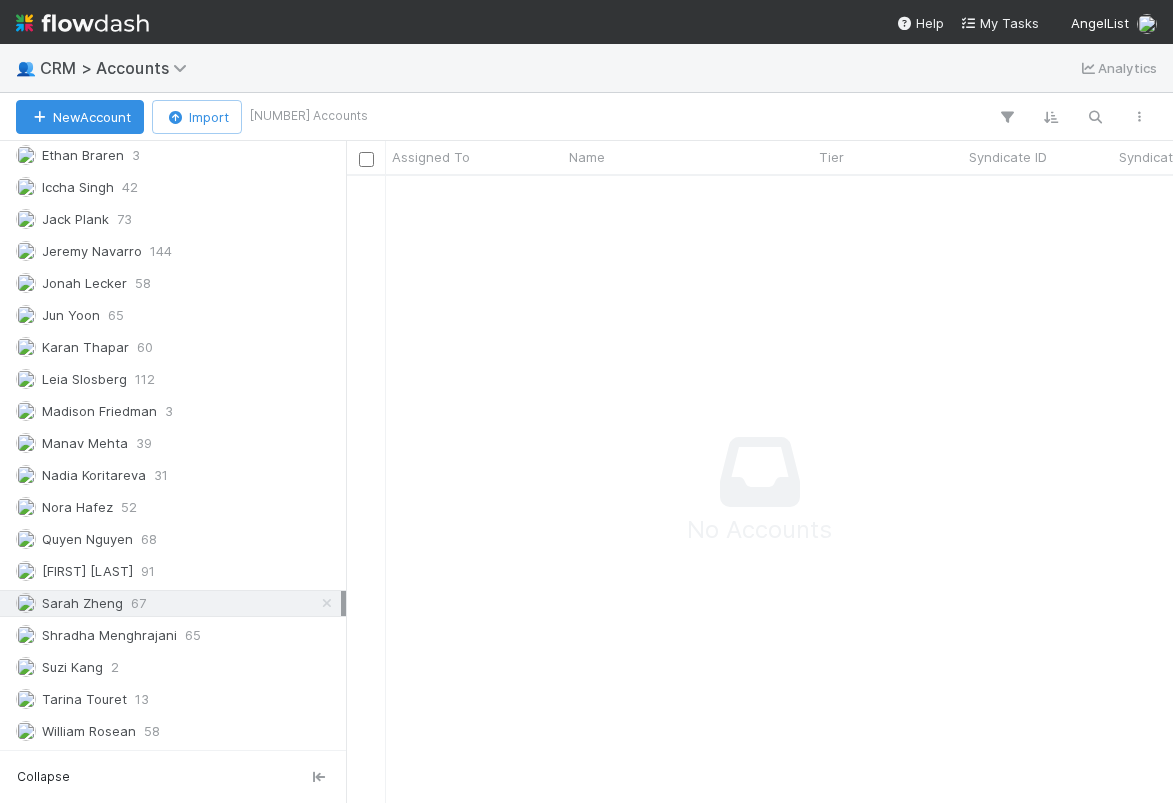 scroll, scrollTop: 15, scrollLeft: 16, axis: both 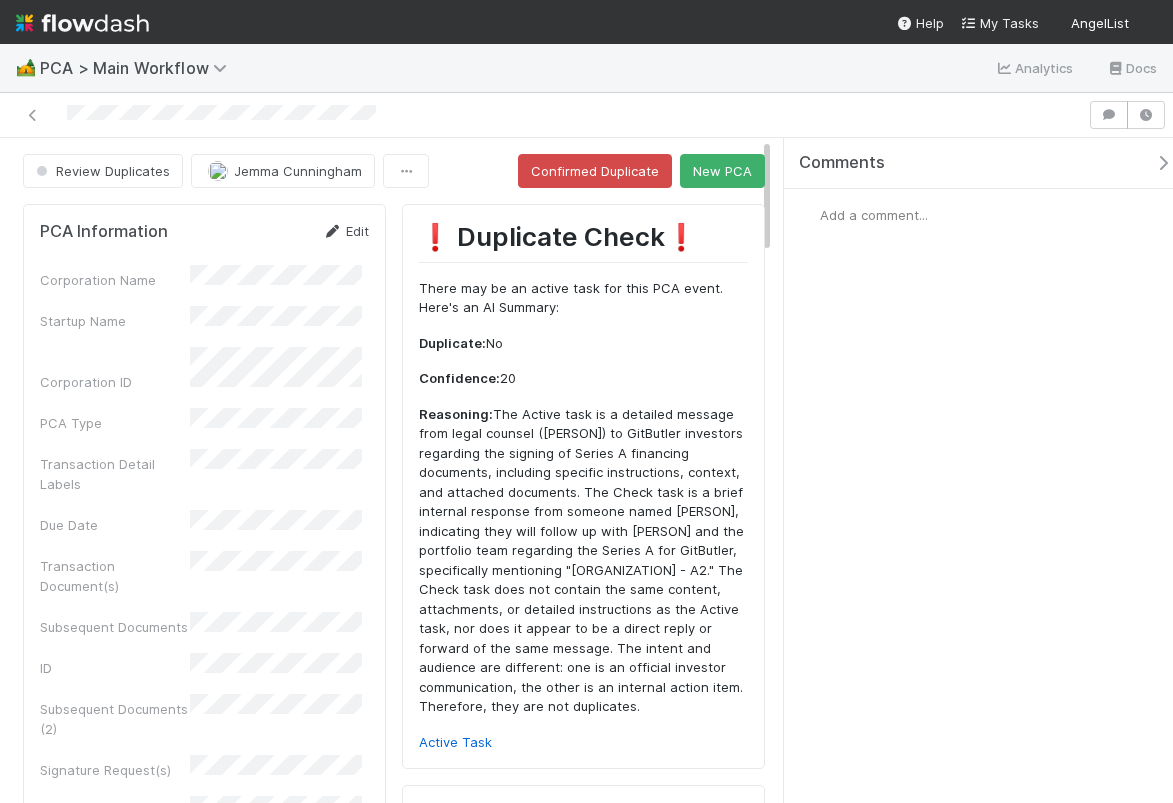 click on "Edit" at bounding box center [345, 231] 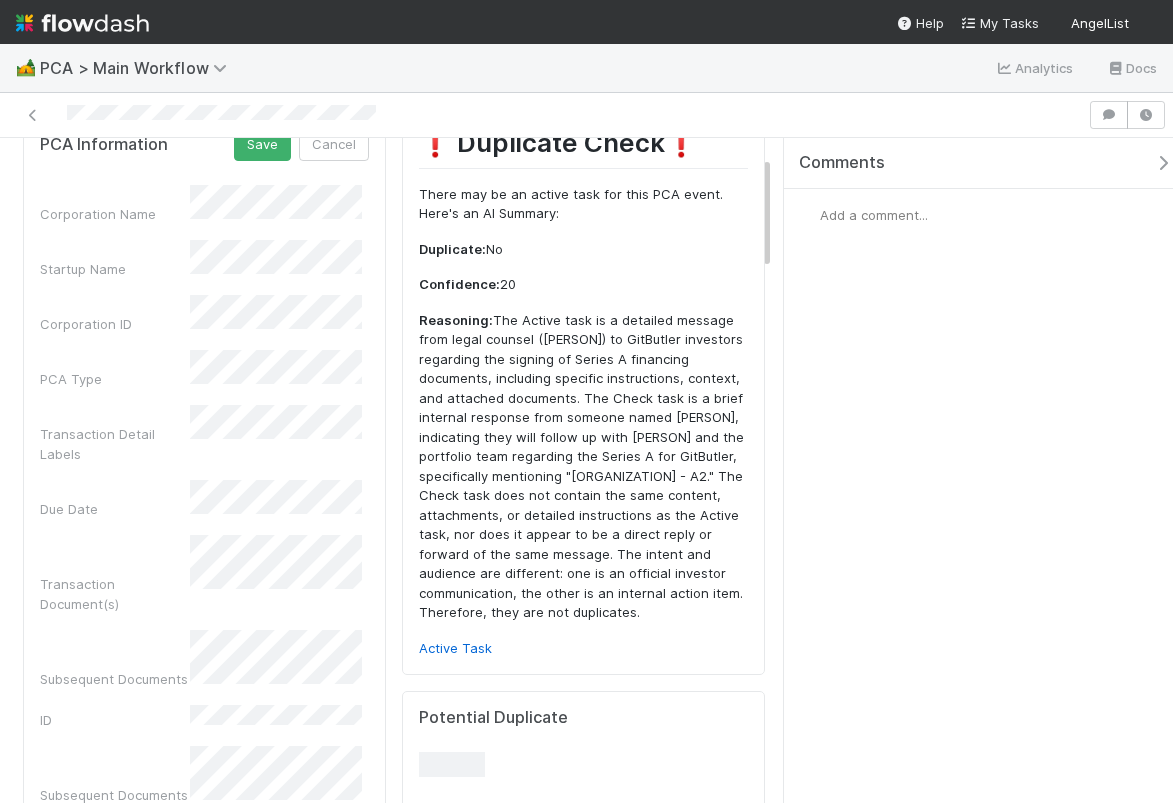scroll, scrollTop: 116, scrollLeft: 0, axis: vertical 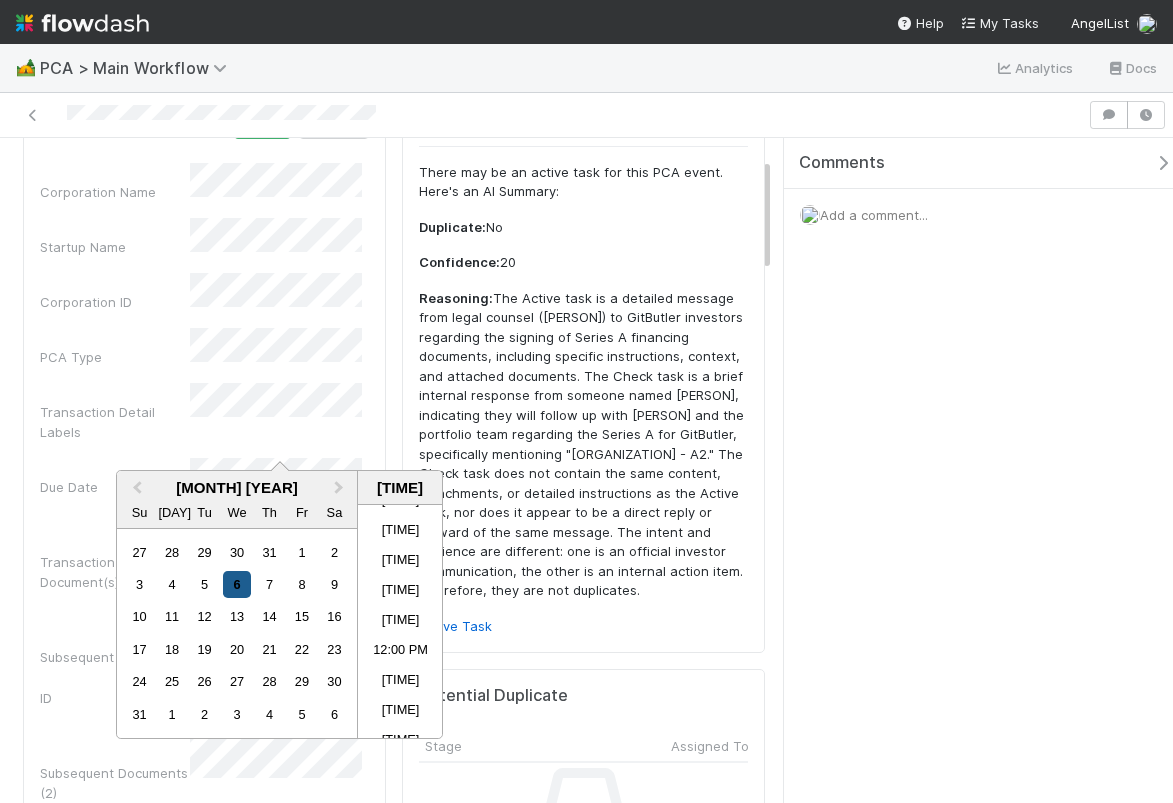 click on "6" at bounding box center [236, 584] 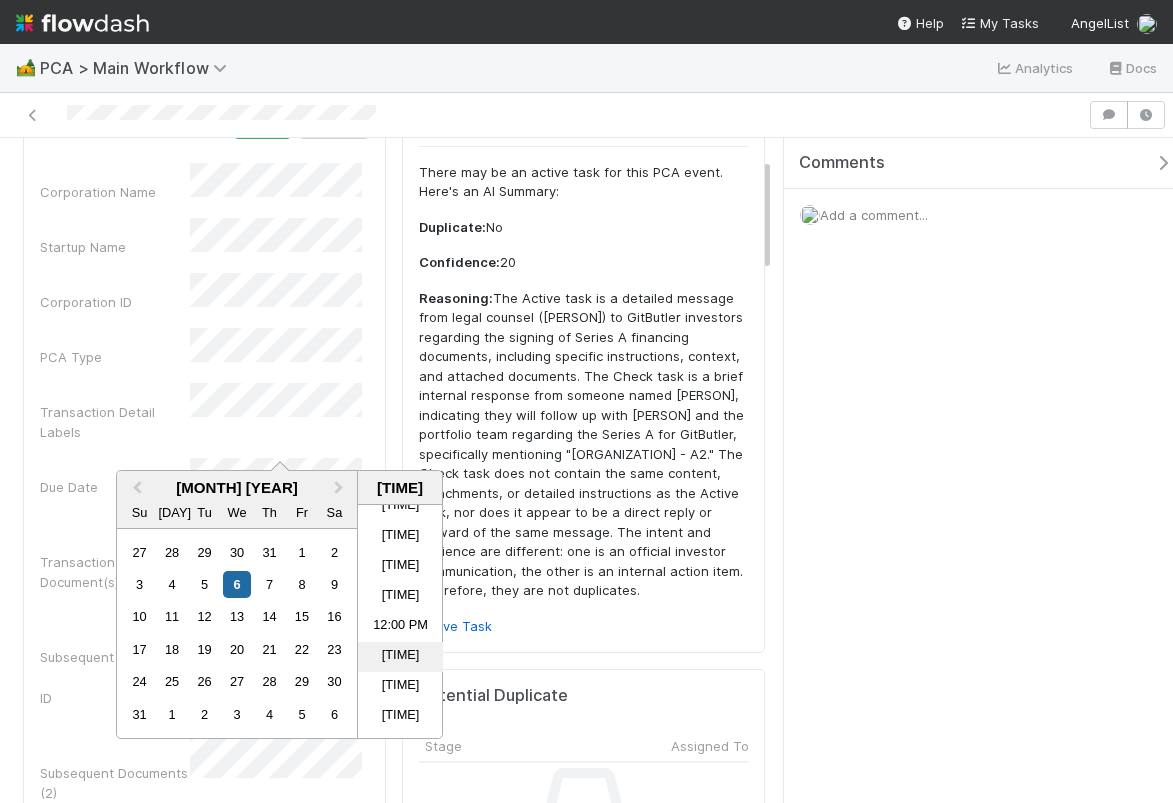 scroll, scrollTop: 620, scrollLeft: 0, axis: vertical 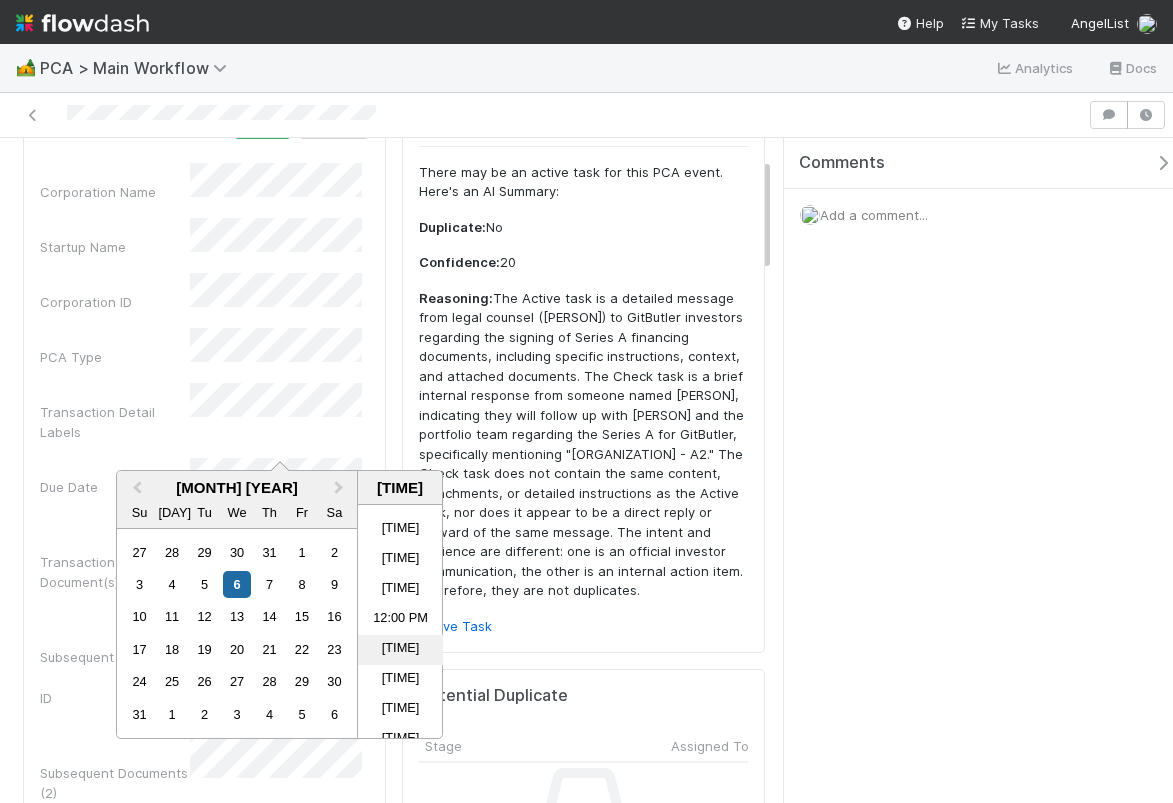 click on "1:00 PM" at bounding box center (400, 680) 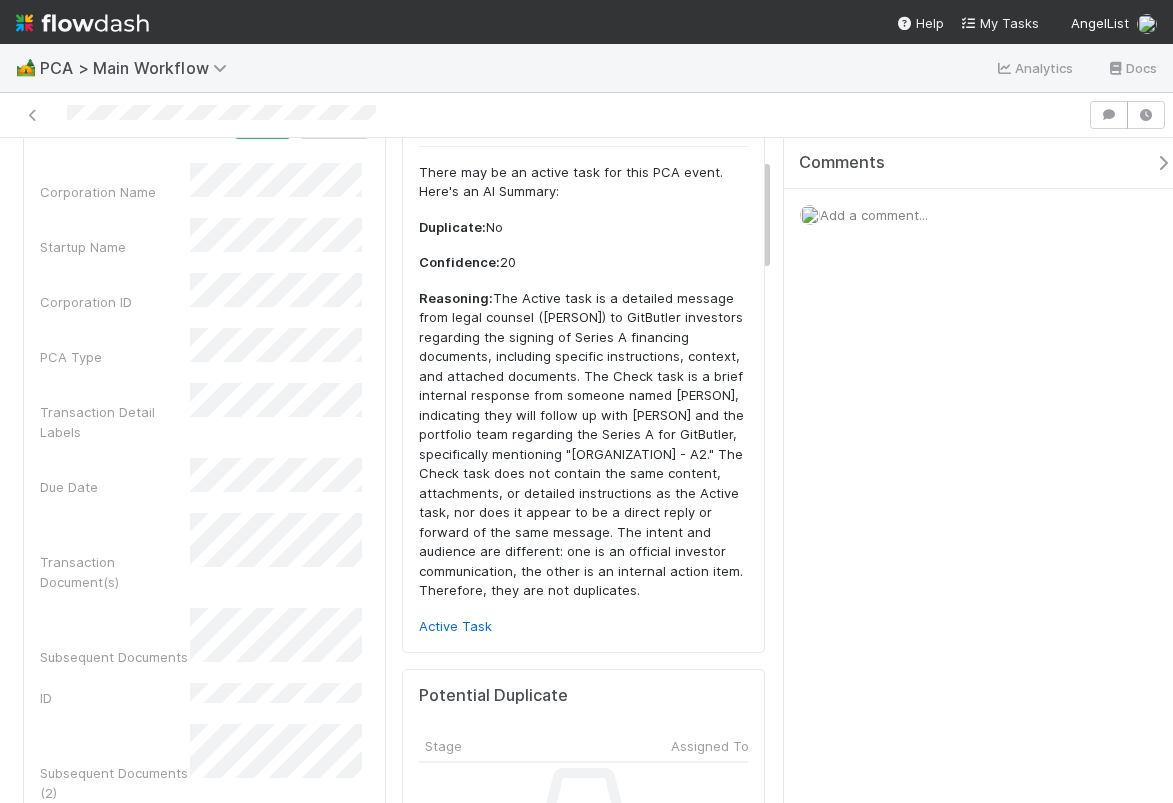 scroll, scrollTop: 0, scrollLeft: 0, axis: both 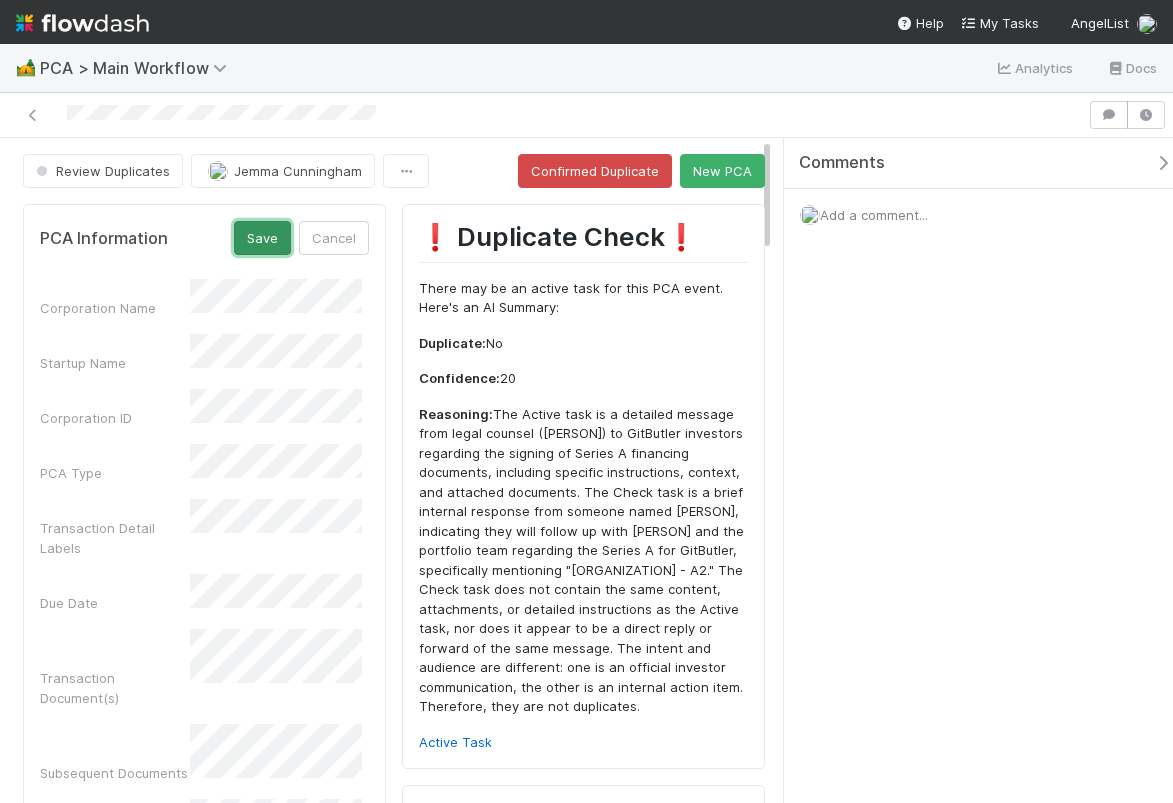 click on "Save" at bounding box center (262, 238) 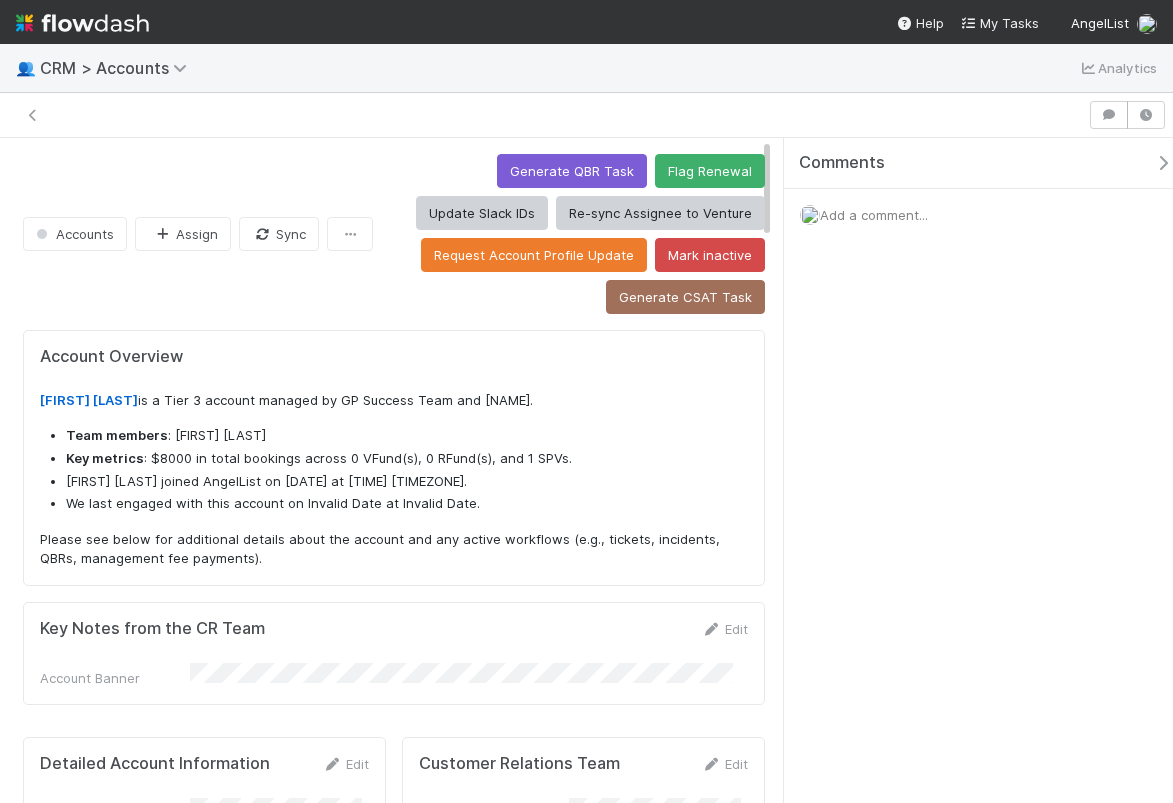 scroll, scrollTop: 0, scrollLeft: 0, axis: both 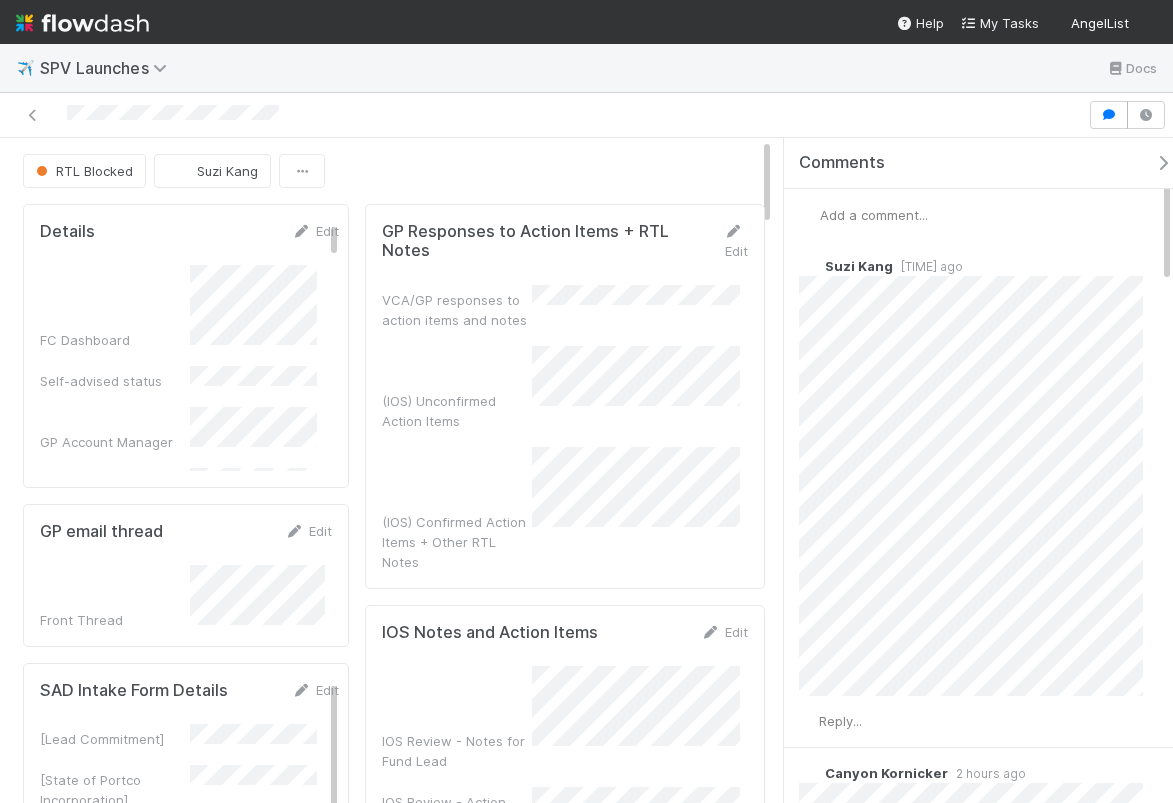 click on "Add a comment..." at bounding box center (874, 215) 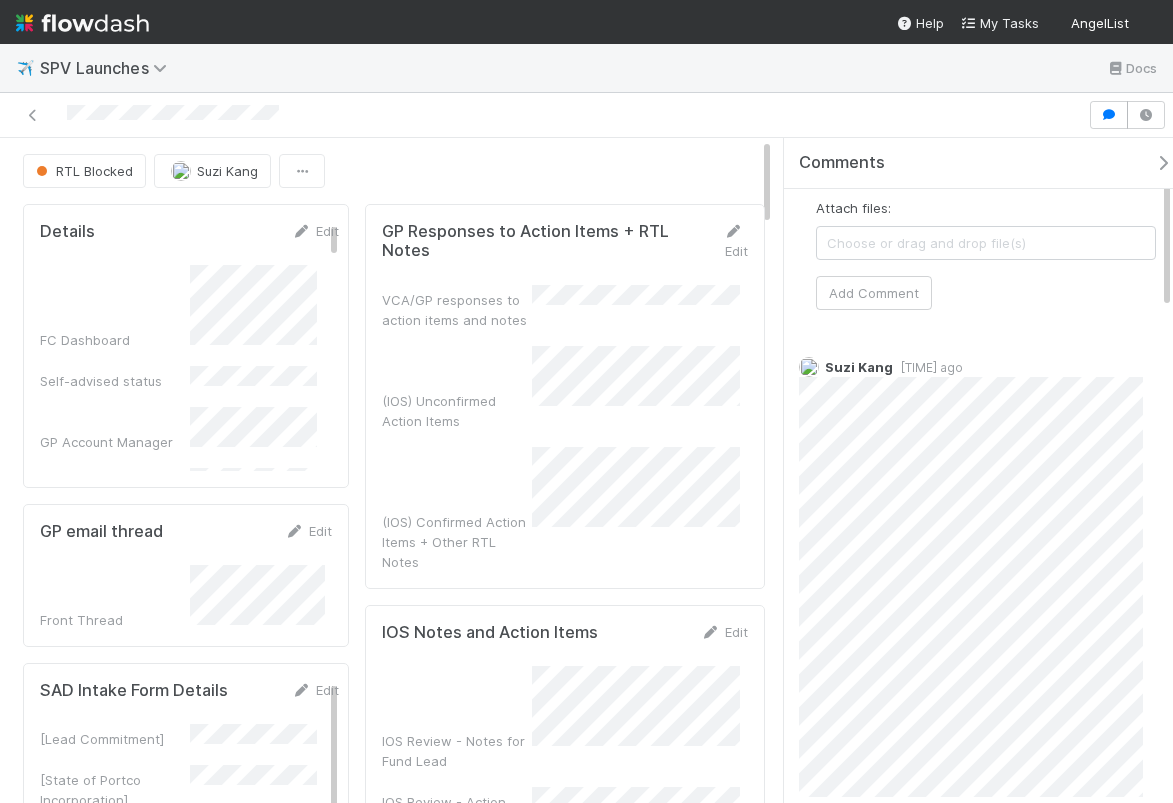 scroll, scrollTop: 105, scrollLeft: 0, axis: vertical 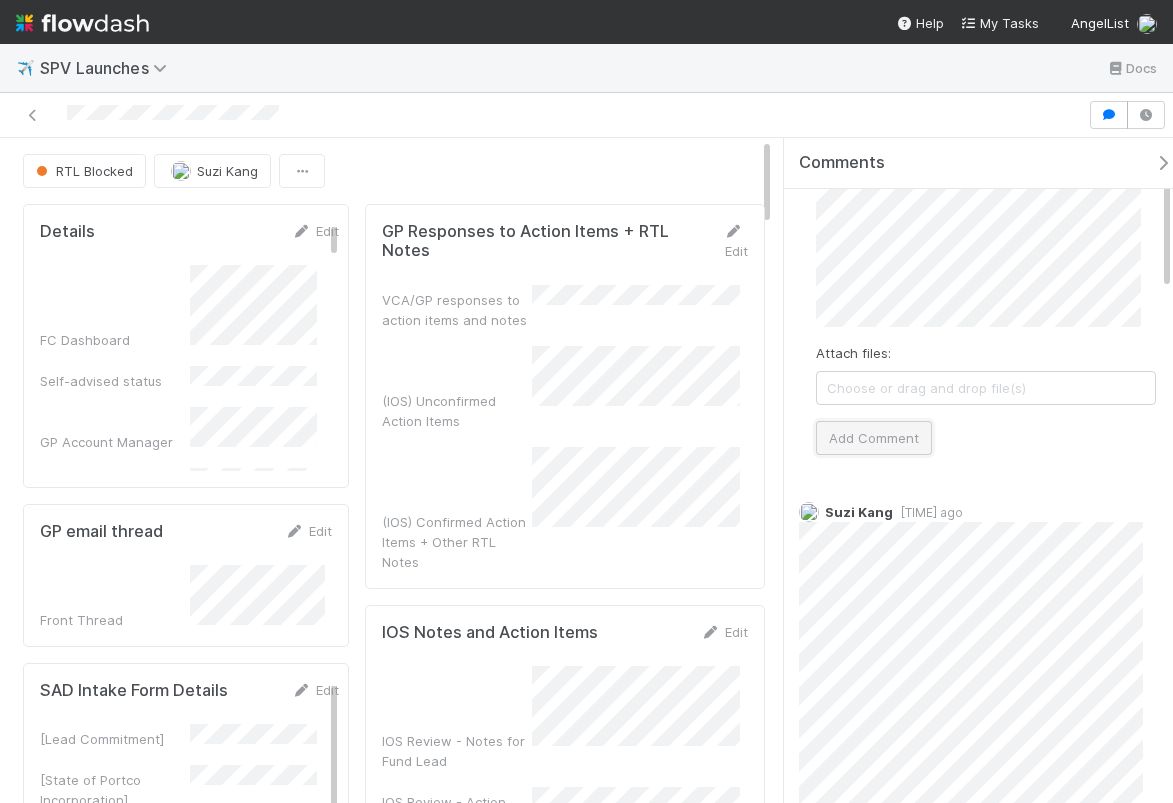 click on "Add Comment" at bounding box center [874, 438] 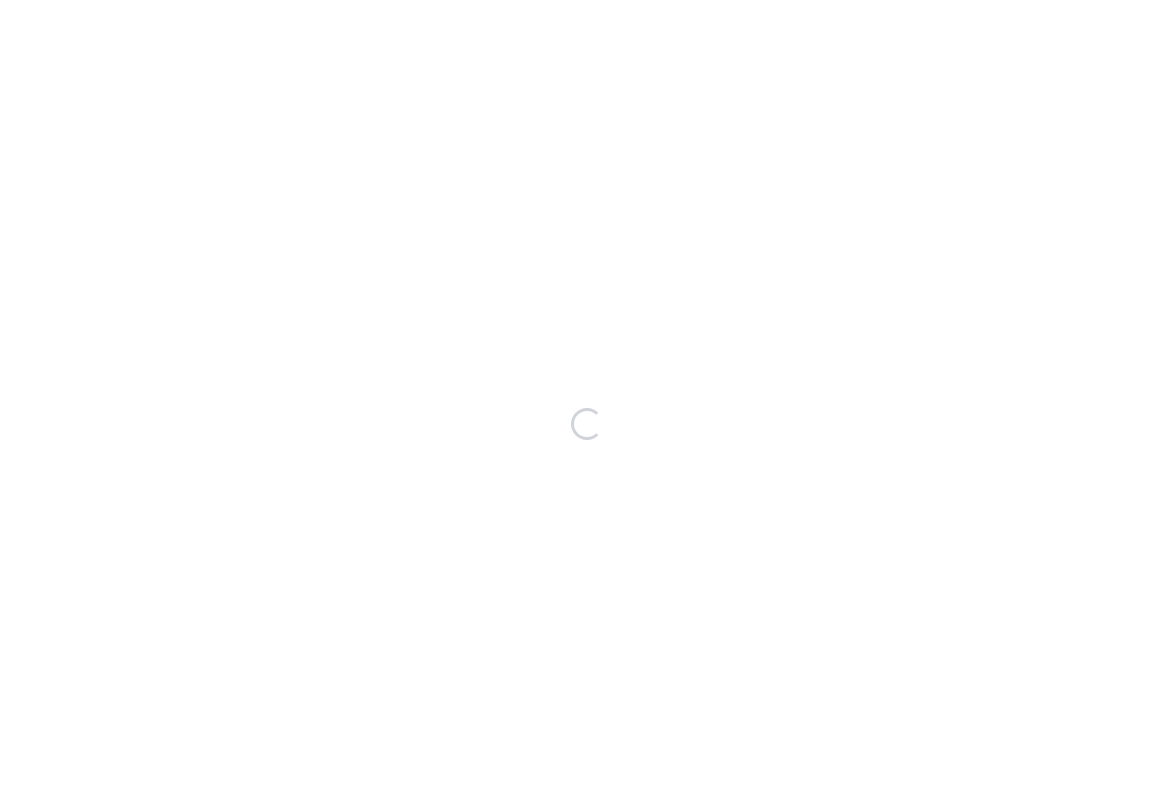 scroll, scrollTop: 0, scrollLeft: 0, axis: both 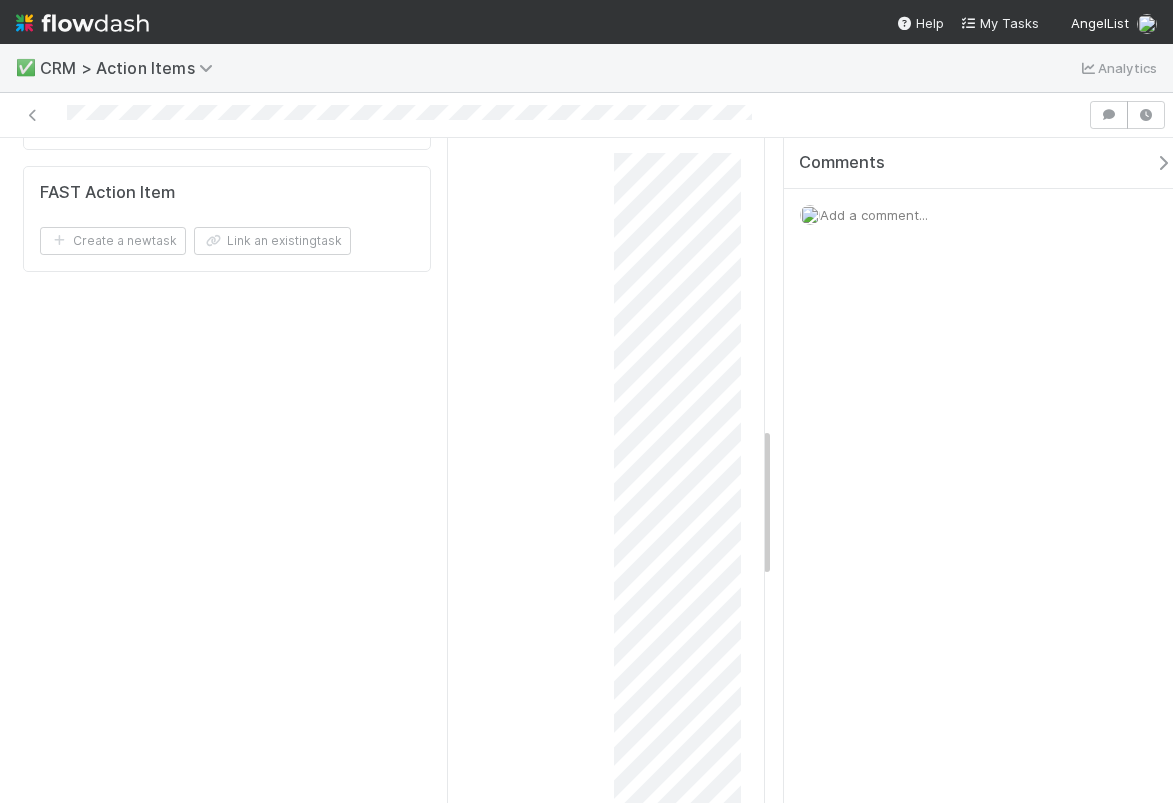 click at bounding box center (82, 23) 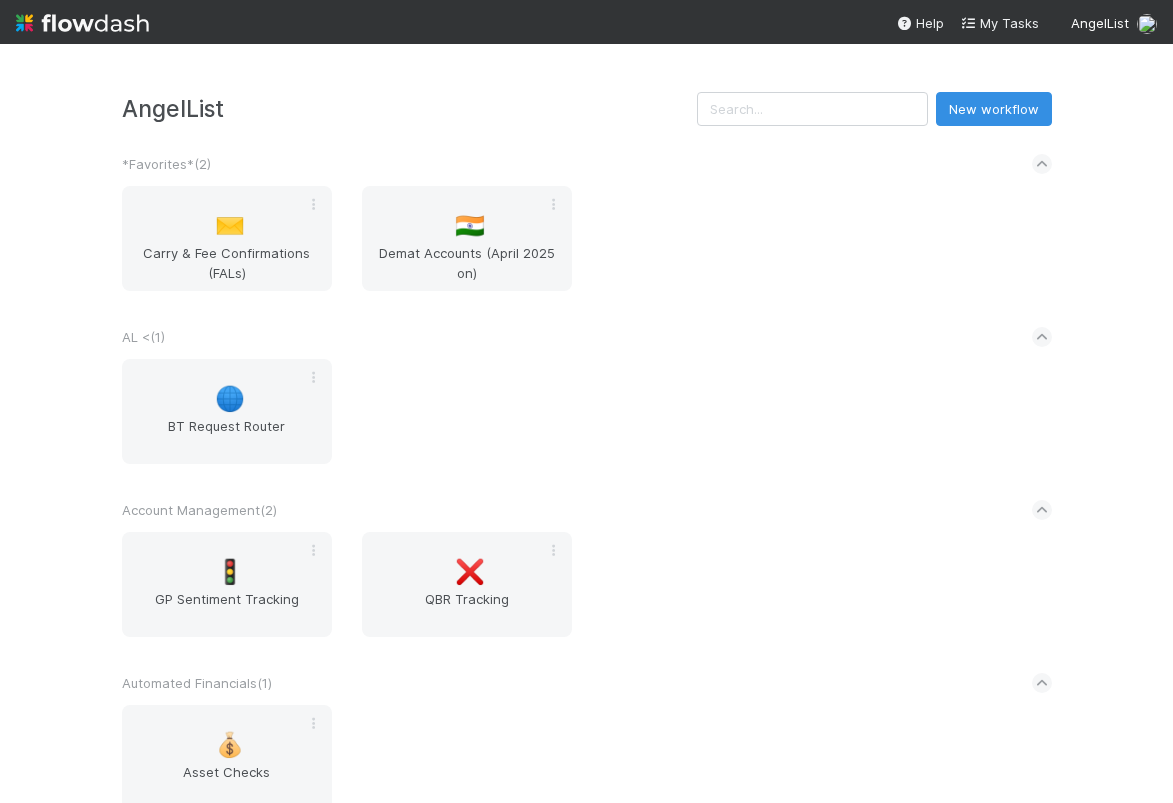 click on "AngelList New workflow *Favorites* ( 2 ) ✉️ Carry & Fee Confirmations (FALs) 🇮🇳 Demat Accounts (April 2025 on) AL < ( 1 ) 🌐 BT Request Router Account Management ( 2 ) 🚦 GP Sentiment Tracking ❌ QBR Tracking Automated Financials ( 1 ) 💰 Asset Checks Banking ( 4 ) 🙋‍♂️ BT Banking General Support 💰 Incoming Wires 💸 Outgoing Wires ✅ Treasury Transfers CRM ( 5 ) 👥 Accounts ✅ Action Items 📦 Products 👩‍💻 Team Mapping 🎫 Tickets Crypto ( 1 ) 🔑 Transfer Custody of Crypto Tokens to Fund Lead Dev ( 1 ) 🎙️ Gong Archive Document Verification ( 1 ) 🏴‍☠️ Document Treasure Hunt Entities ( 1 ) 🎫 KYC Review Favorites ( 1 ) 🥟 Failing Sanity Checks - IOS Financial Accounting ( 3 ) 🐿️ Audit Confirmations 📑 FAST Accounting Requests 📝 Financial Reporting Tasks Fund Formation ( 2 ) 🏢 EIN Filings 😎 Fund Formation Support Requests Fund Import ( 2 ) ⚓ Fund Migration 🧹" at bounding box center [586, 423] 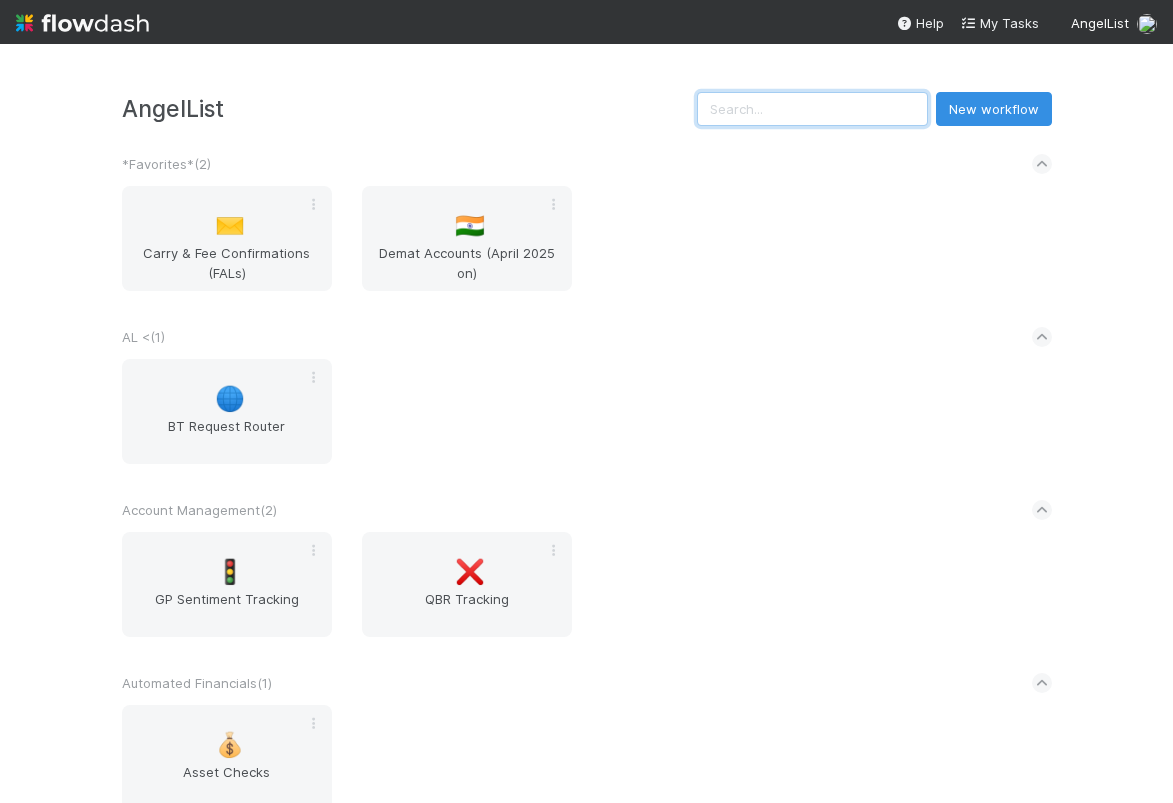 click at bounding box center (812, 109) 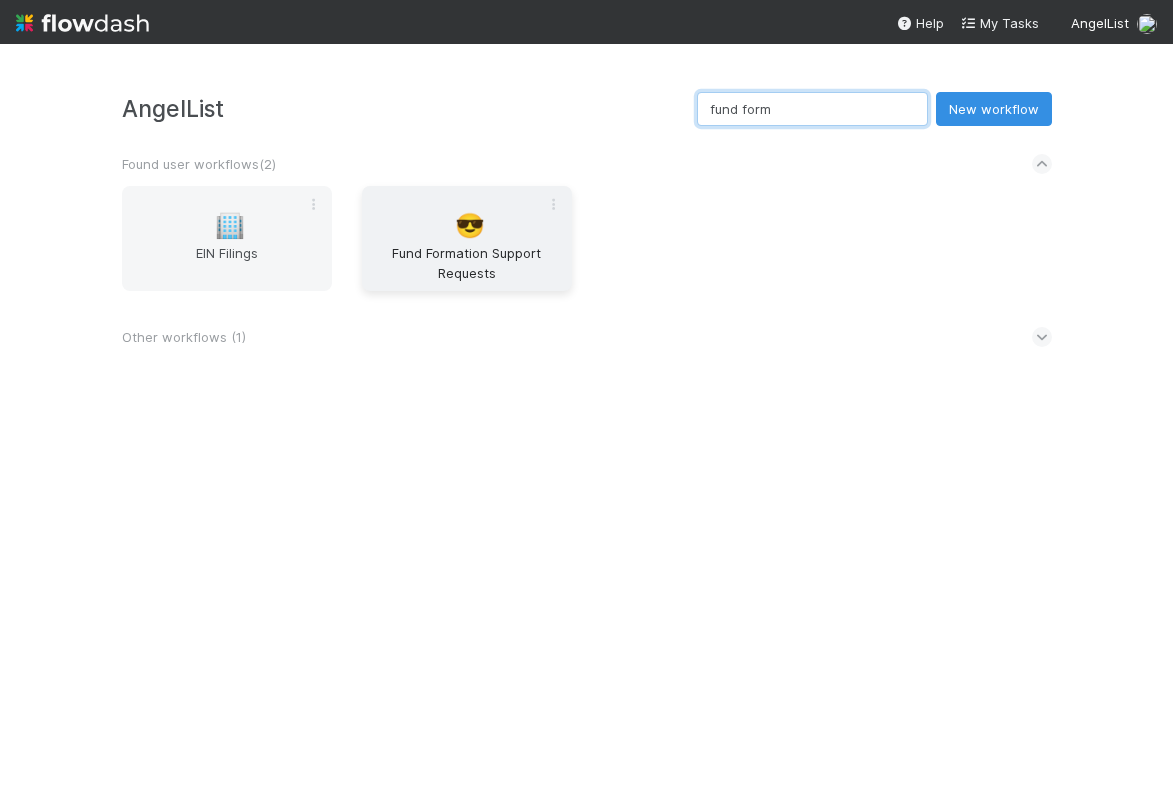 type on "fund form" 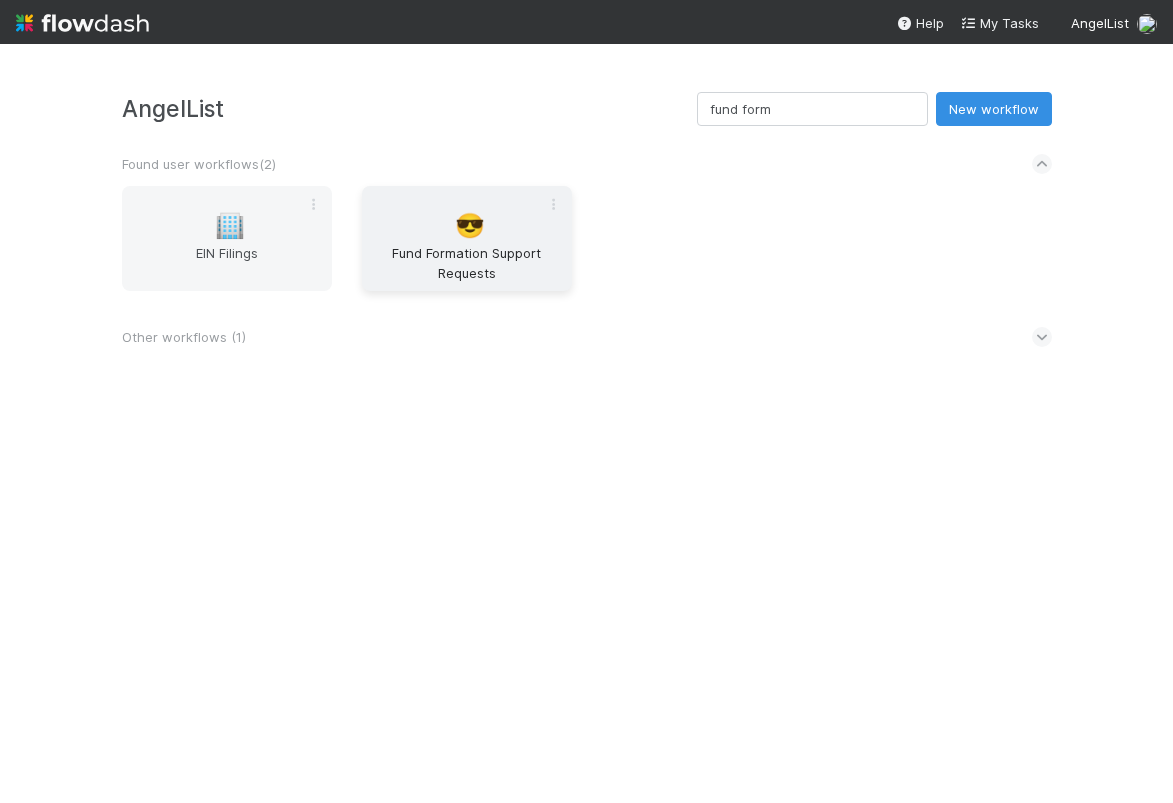 click on "😎 Fund Formation Support Requests" at bounding box center [467, 238] 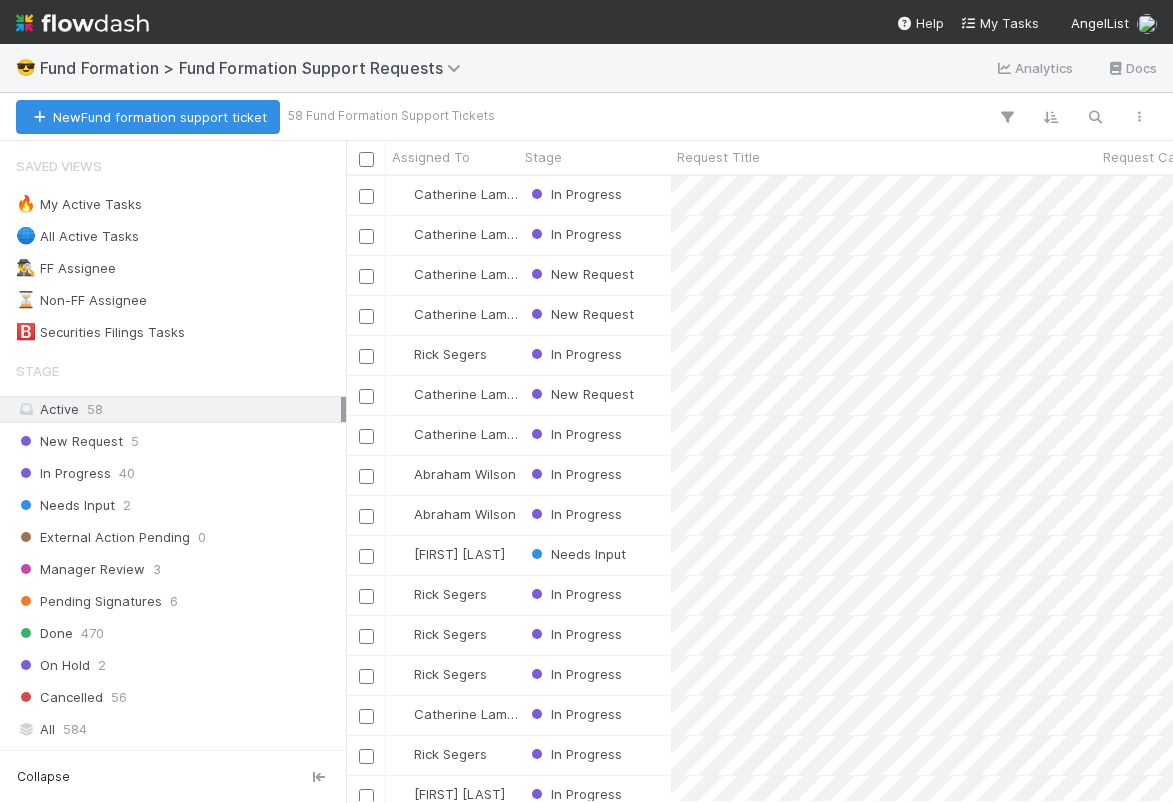 scroll, scrollTop: 15, scrollLeft: 16, axis: both 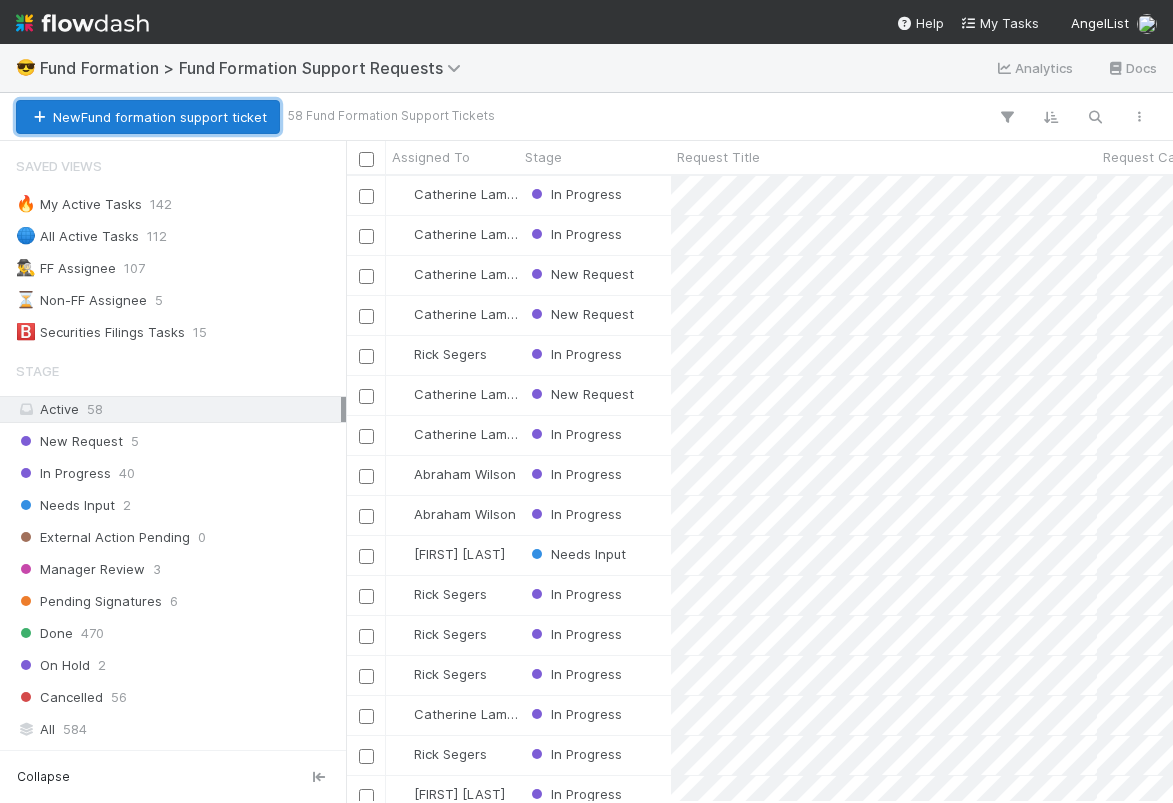 click on "New  Fund formation support ticket" at bounding box center (148, 117) 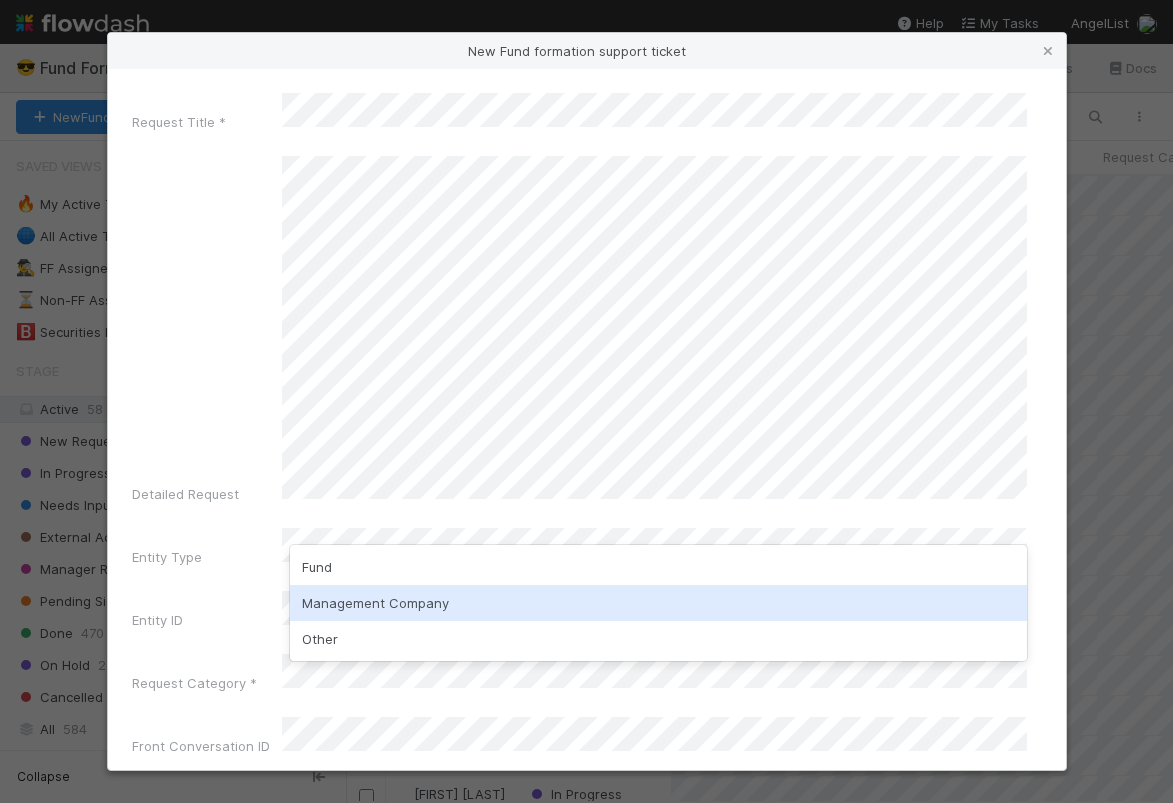 click on "Management Company" at bounding box center (658, 603) 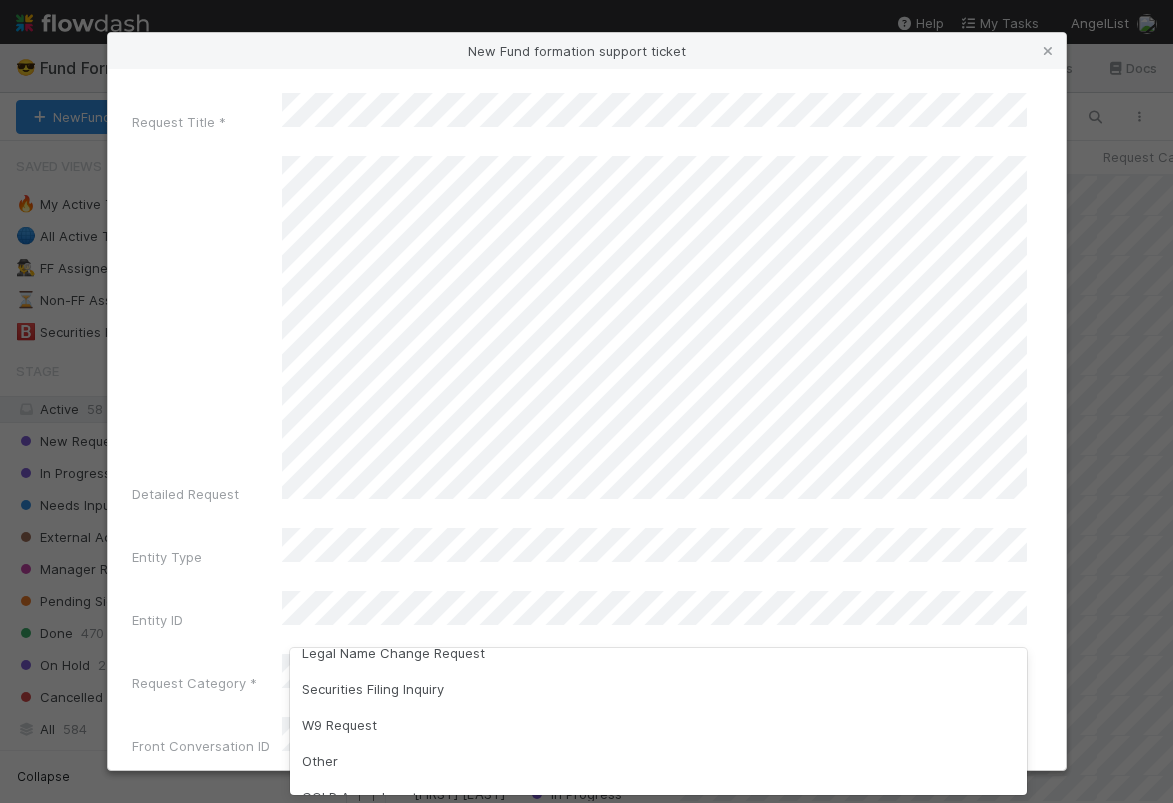 scroll, scrollTop: 328, scrollLeft: 0, axis: vertical 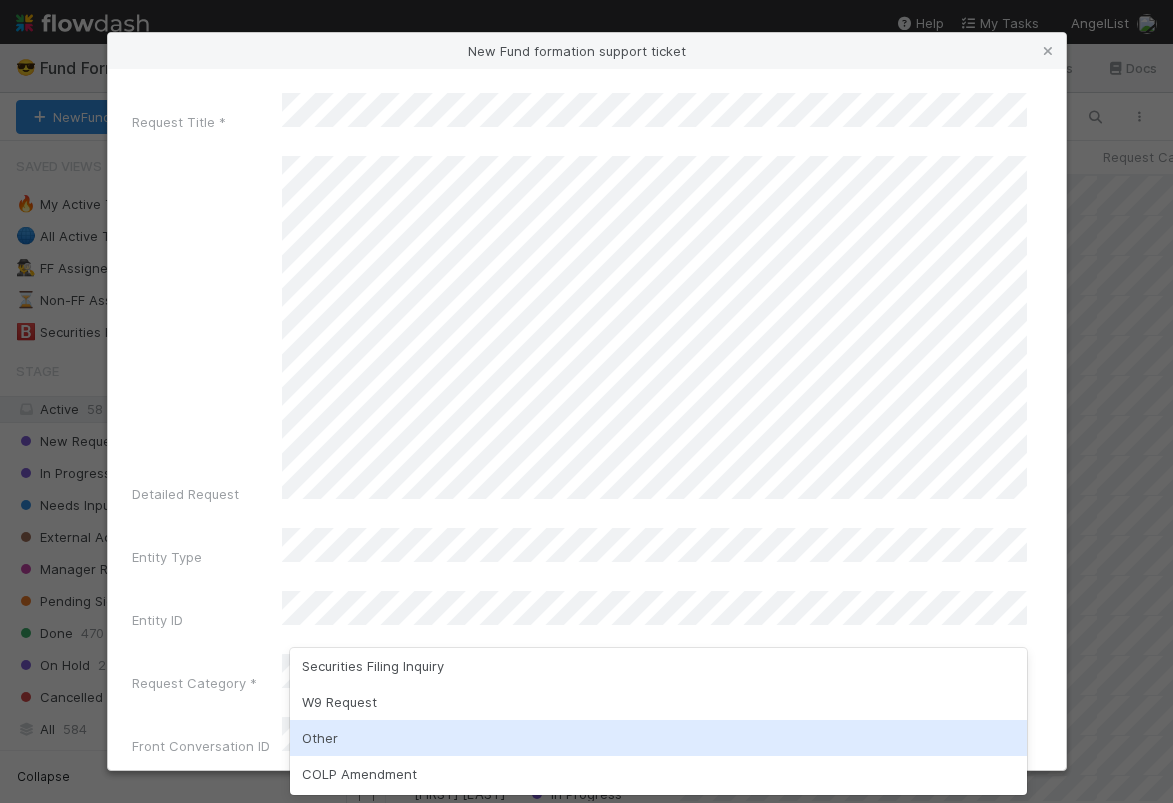 click on "Other" at bounding box center [658, 738] 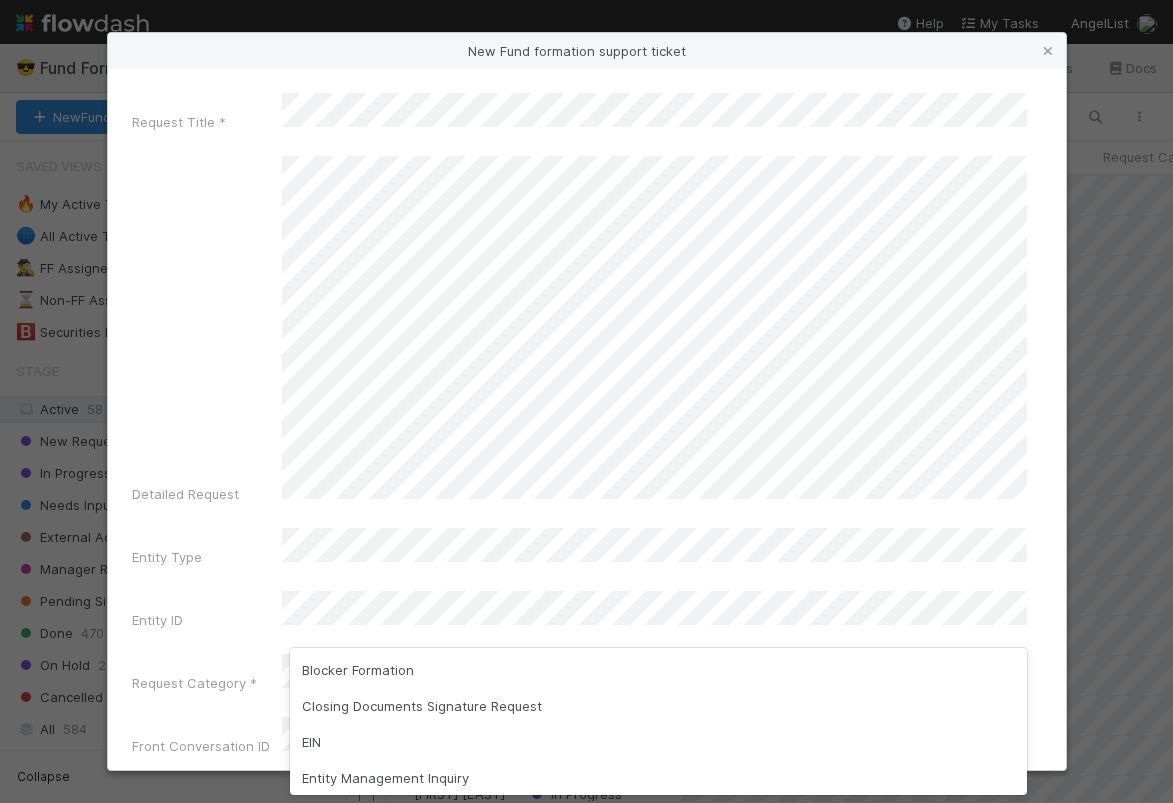 scroll, scrollTop: 148, scrollLeft: 0, axis: vertical 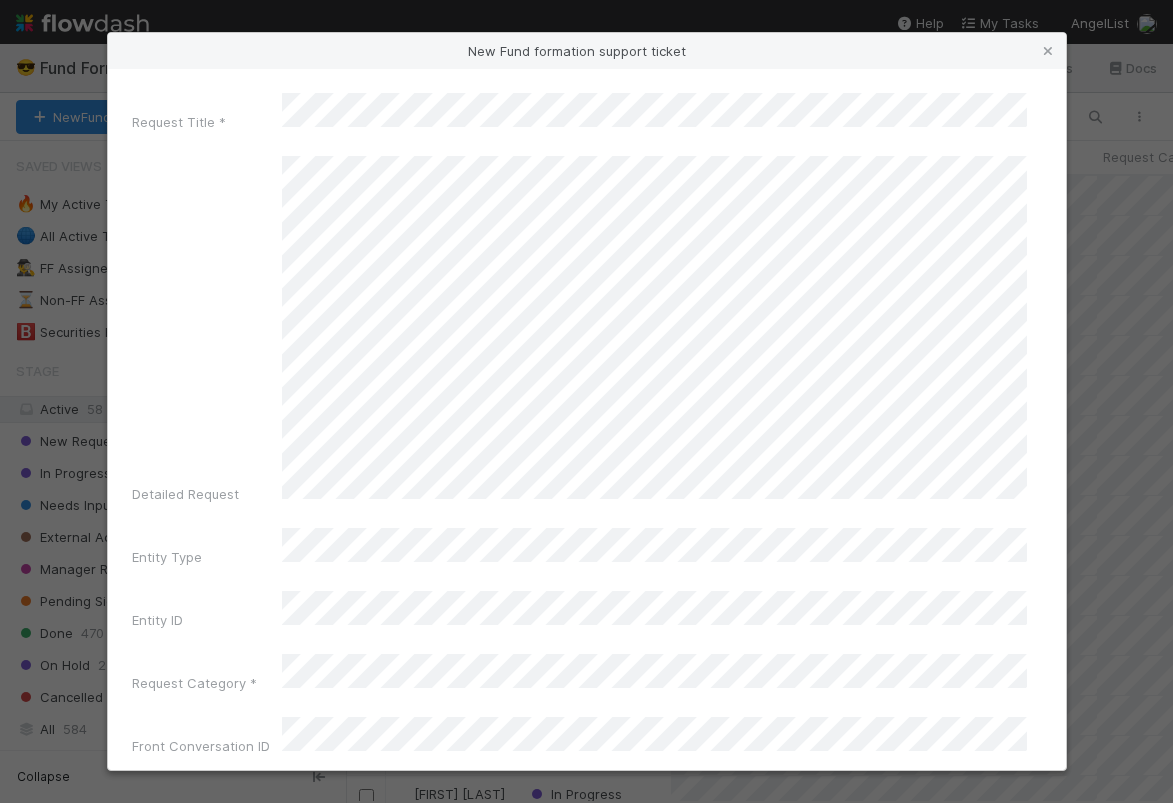 click on "Entity ID" at bounding box center (207, 624) 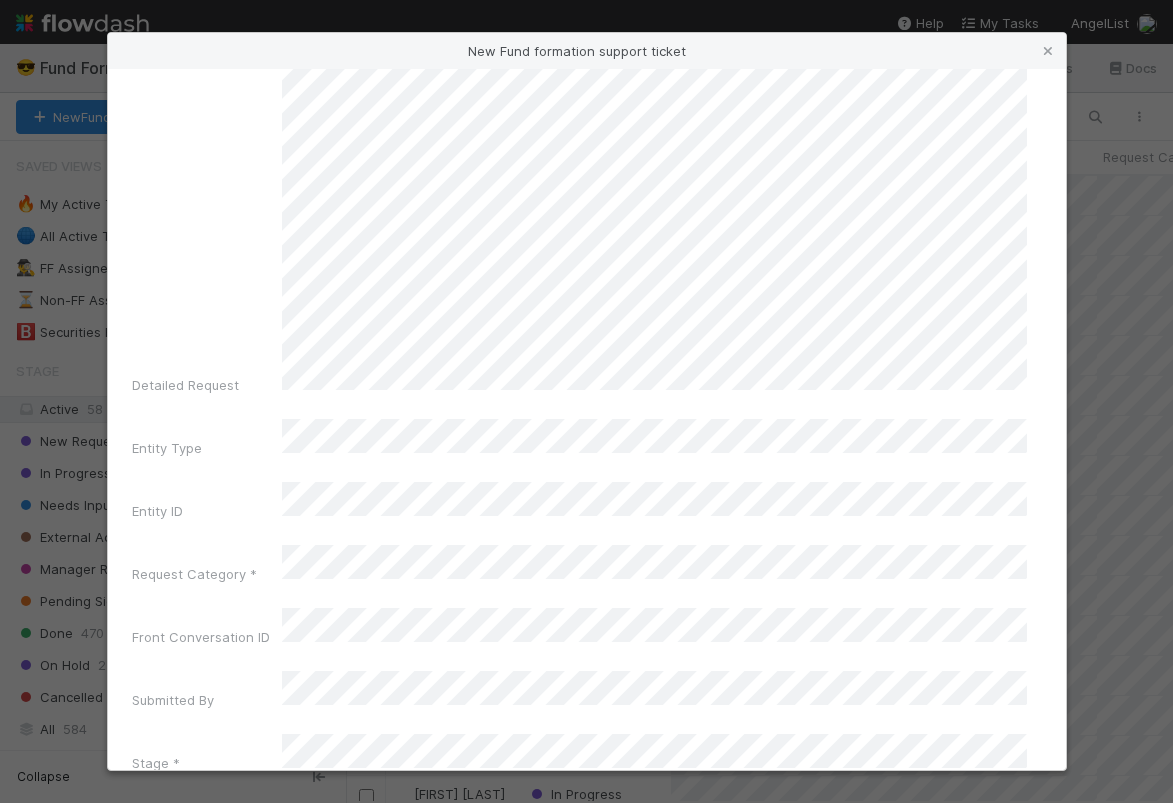 scroll, scrollTop: 107, scrollLeft: 0, axis: vertical 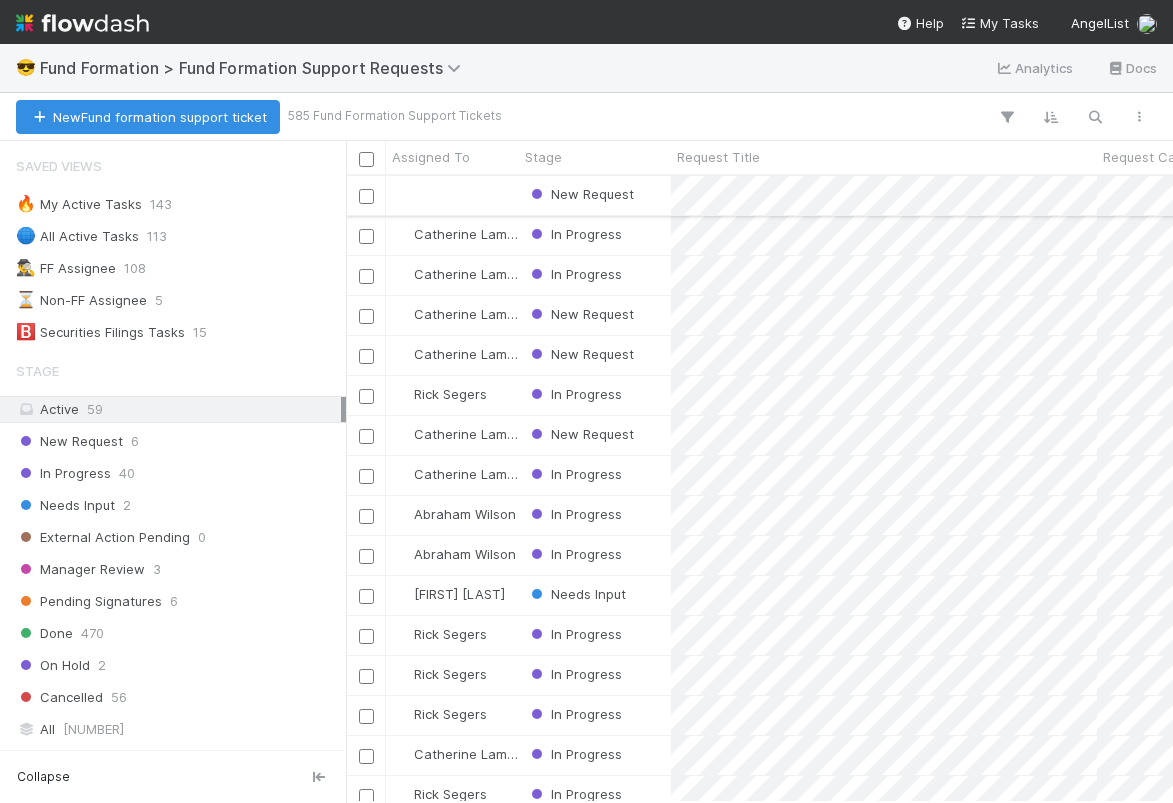 click on "New Request" at bounding box center (595, 195) 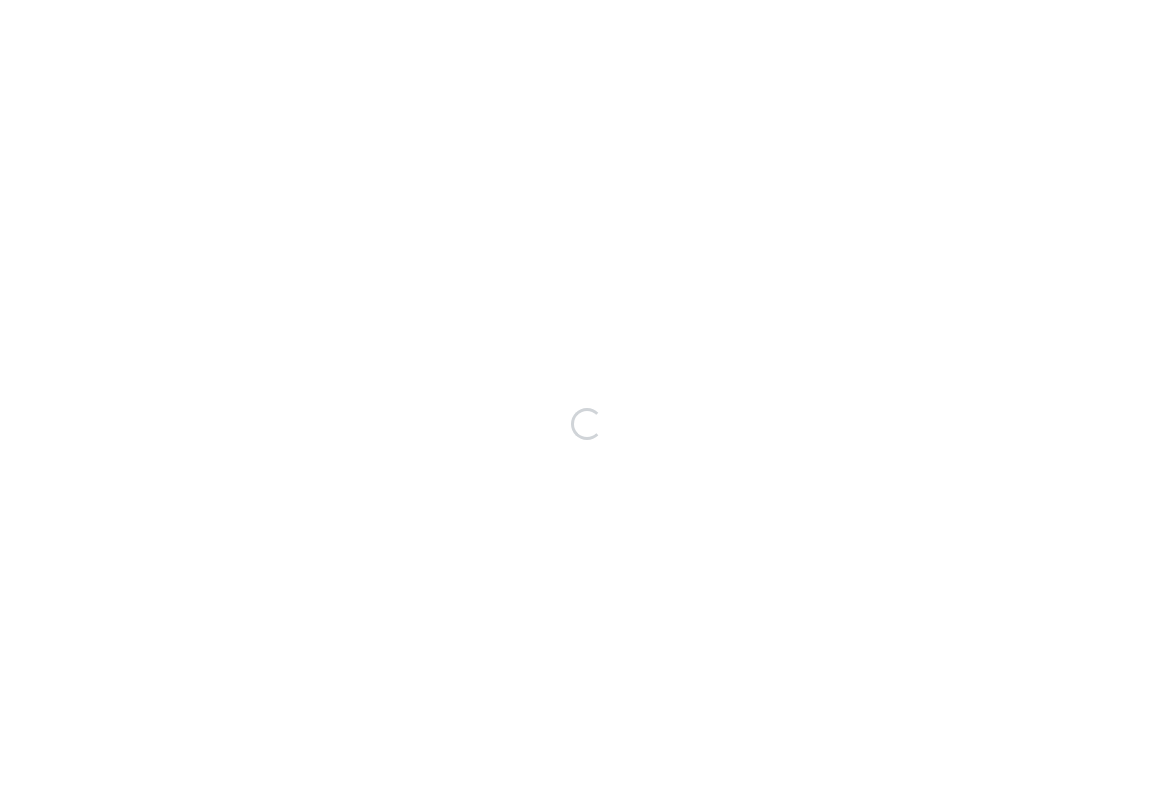 scroll, scrollTop: 0, scrollLeft: 0, axis: both 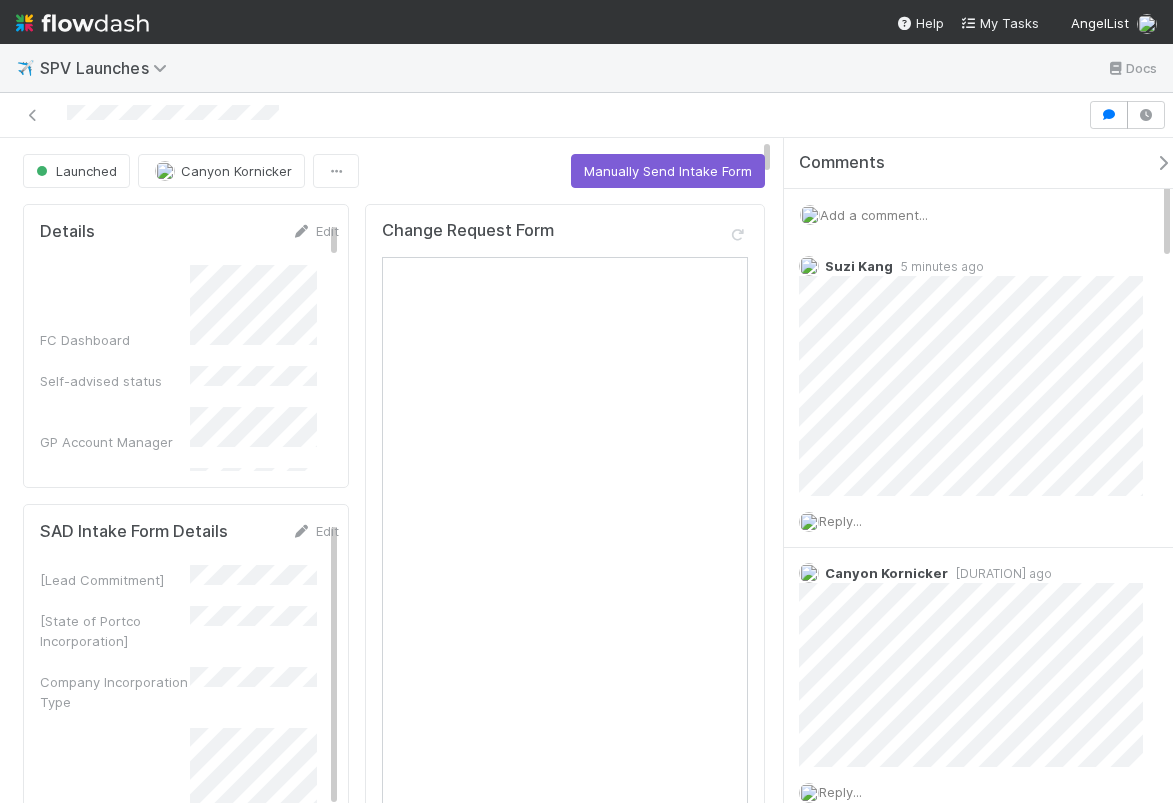 click on "Add a comment..." at bounding box center [874, 215] 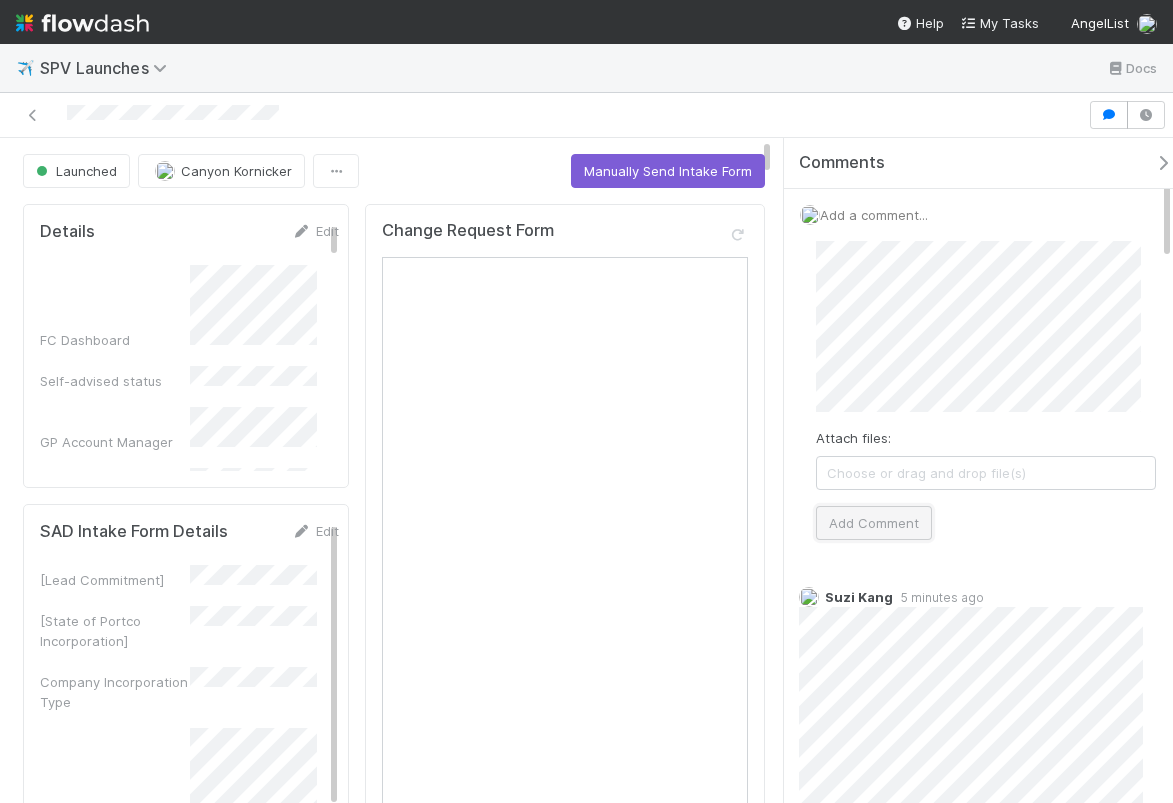 click on "Add Comment" at bounding box center [874, 523] 